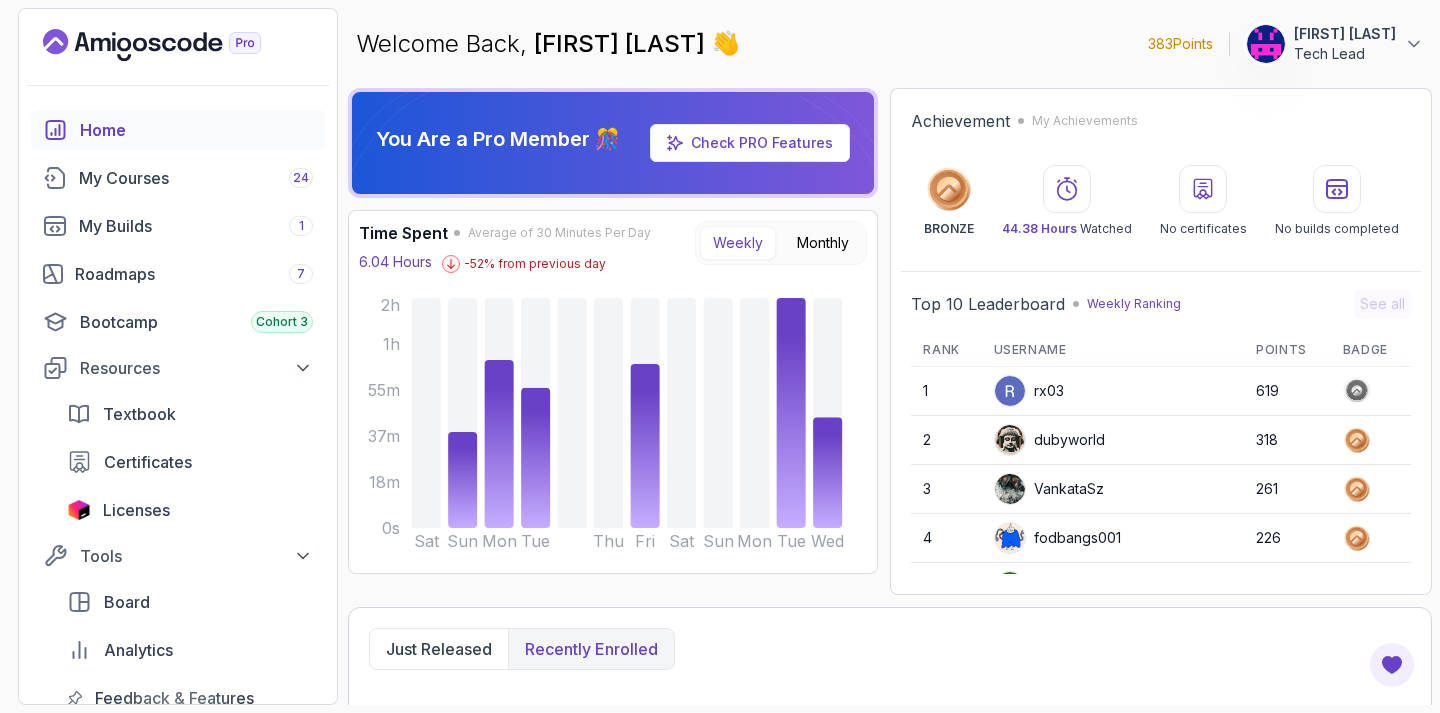 scroll, scrollTop: 0, scrollLeft: 0, axis: both 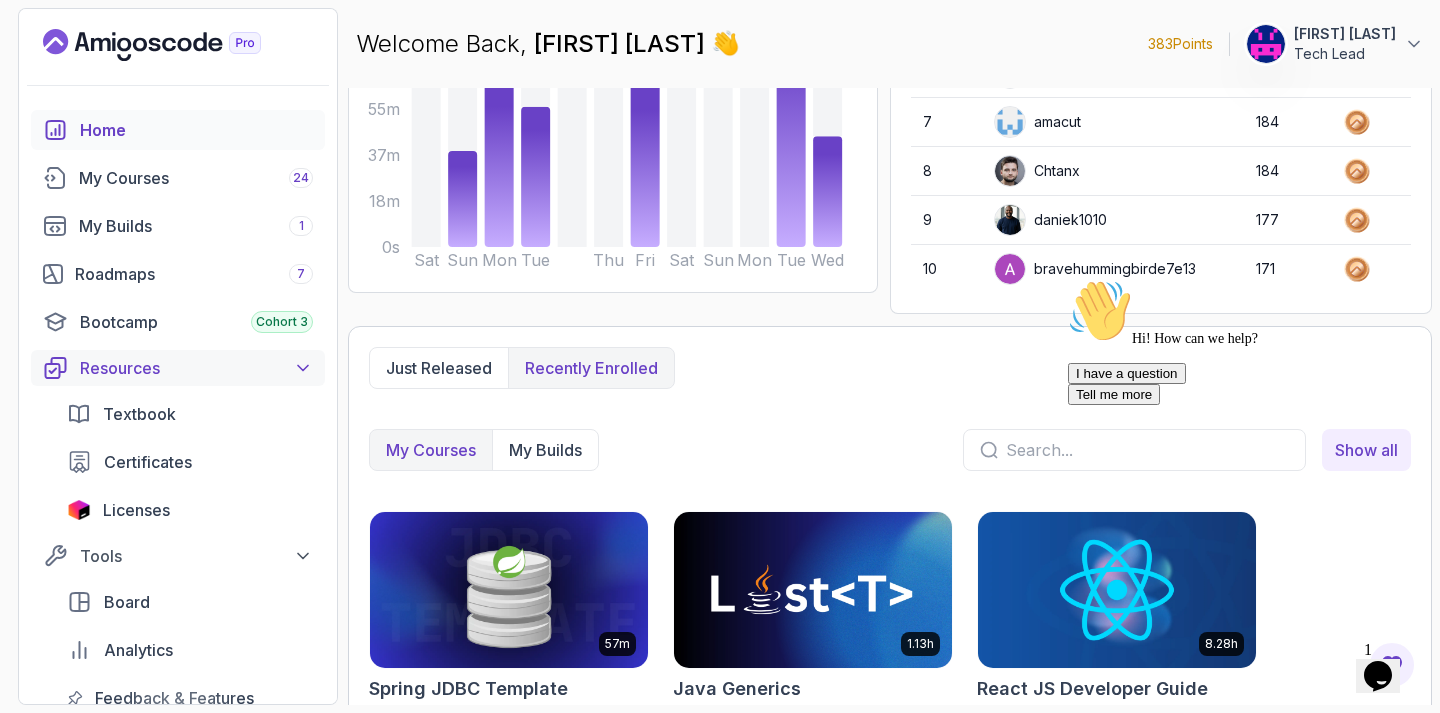 click on "Resources" at bounding box center (196, 368) 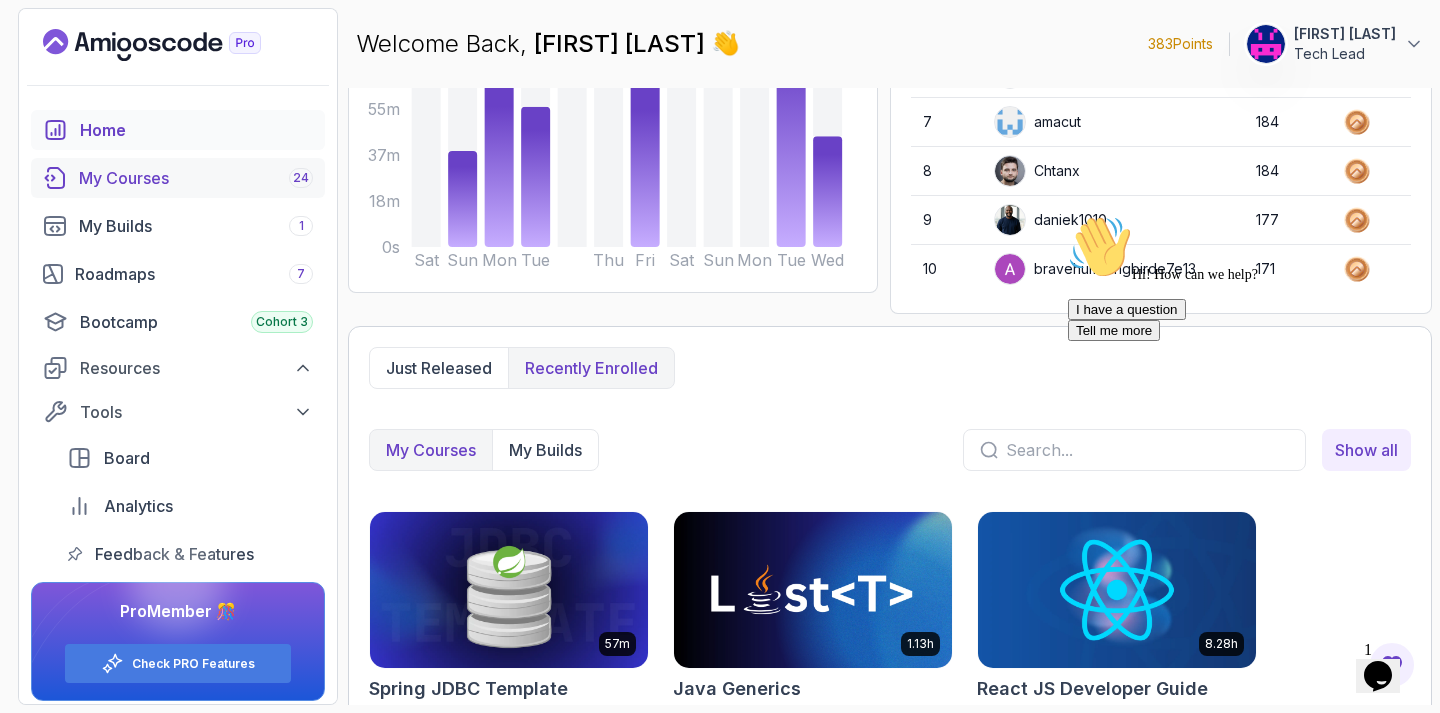 click on "My Courses 24" at bounding box center (196, 178) 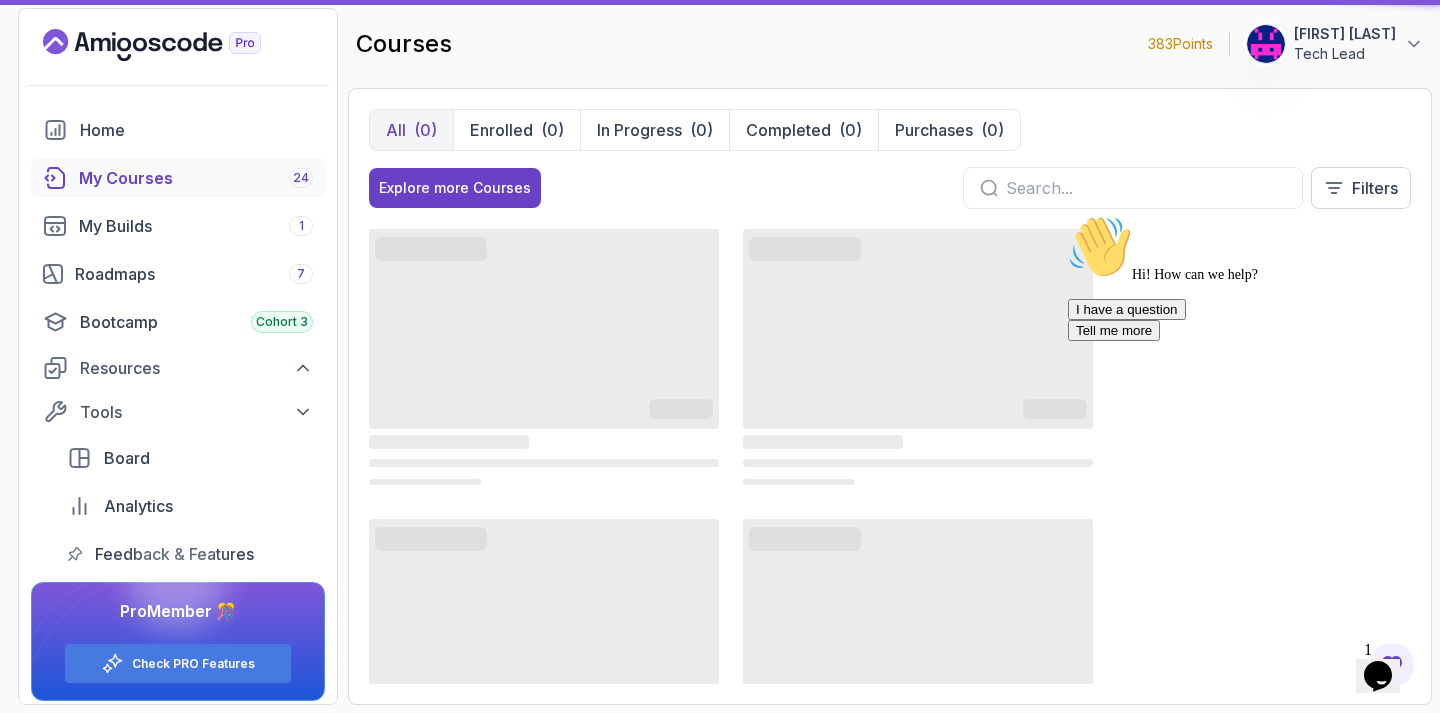 scroll, scrollTop: 0, scrollLeft: 0, axis: both 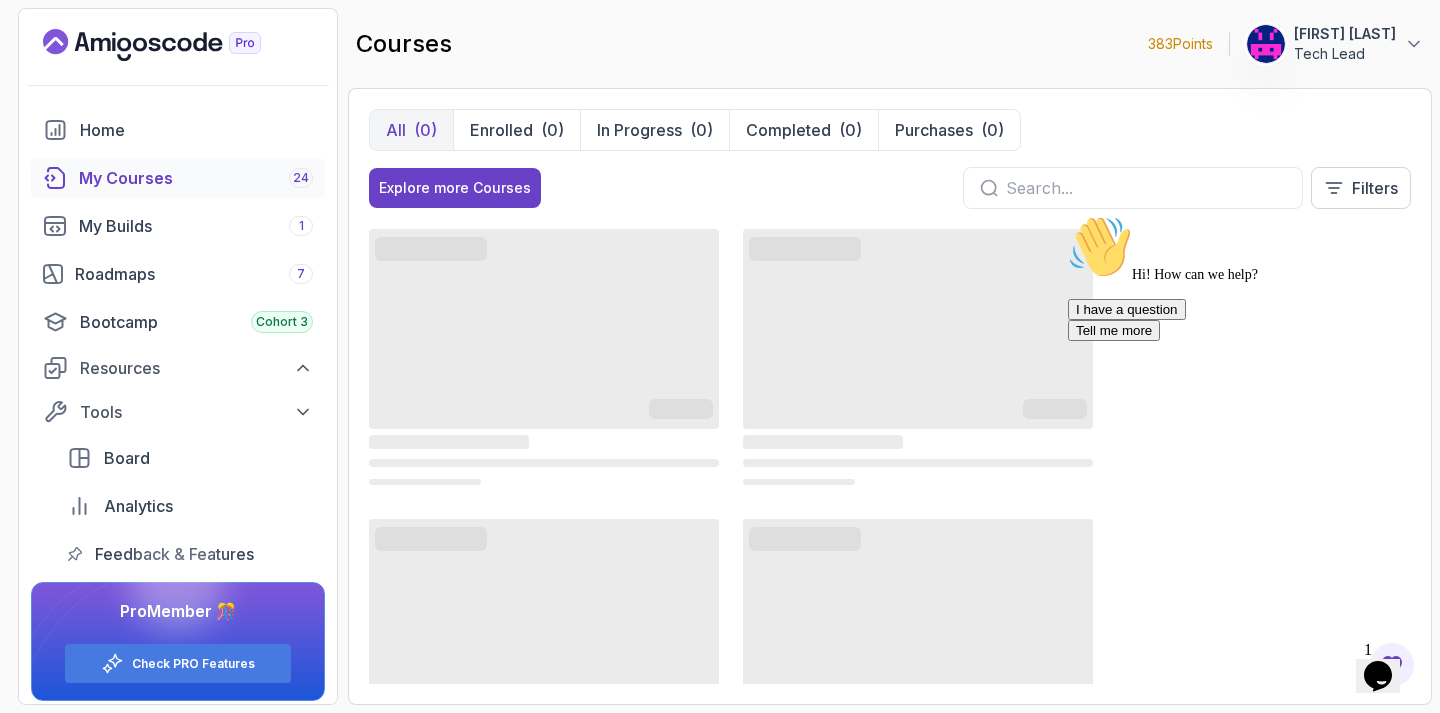 click at bounding box center (1146, 188) 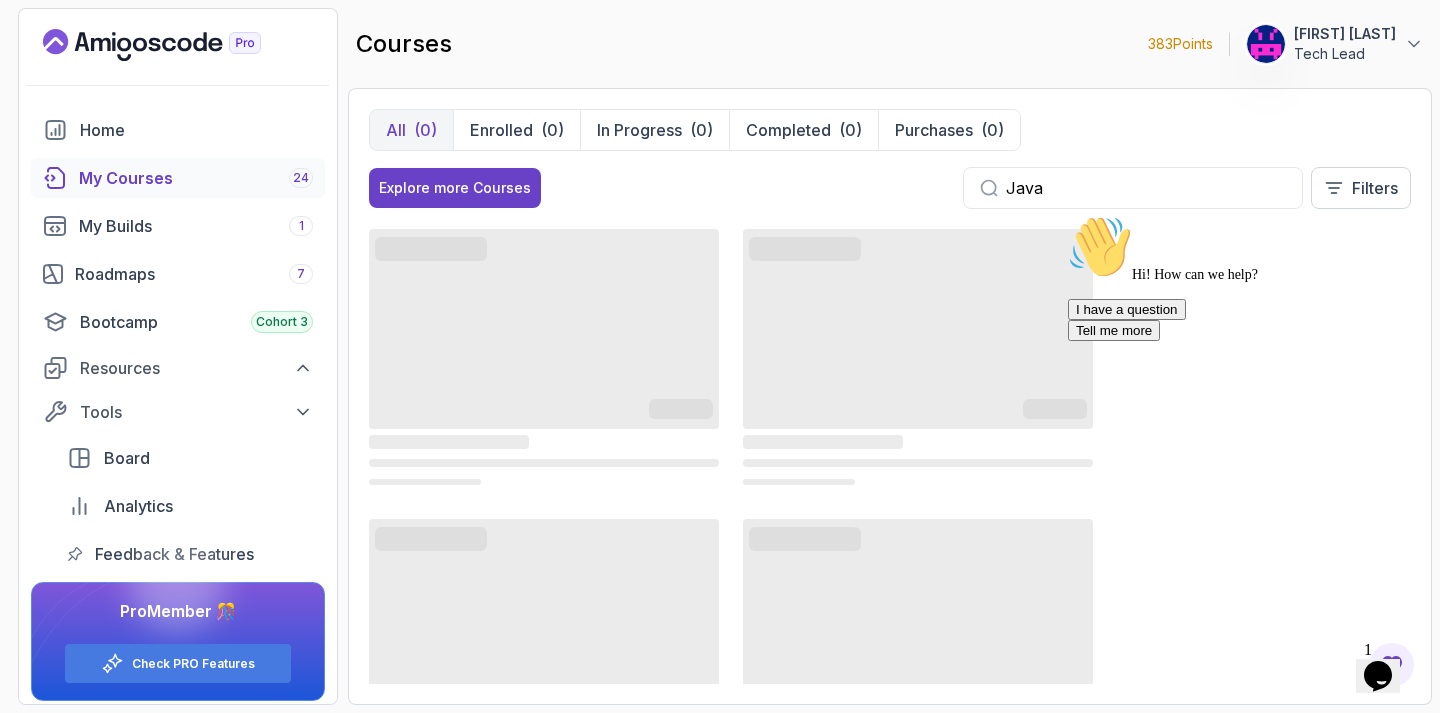 type on "Java" 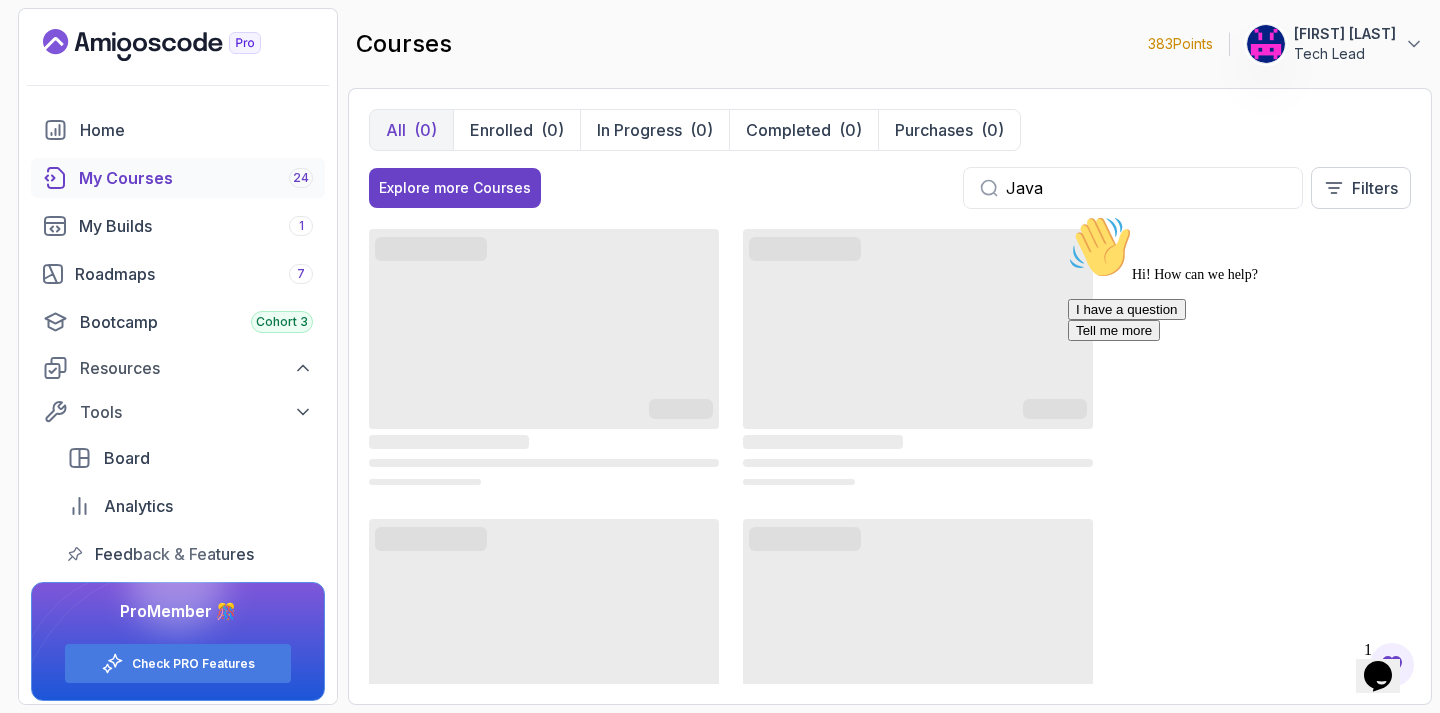 click 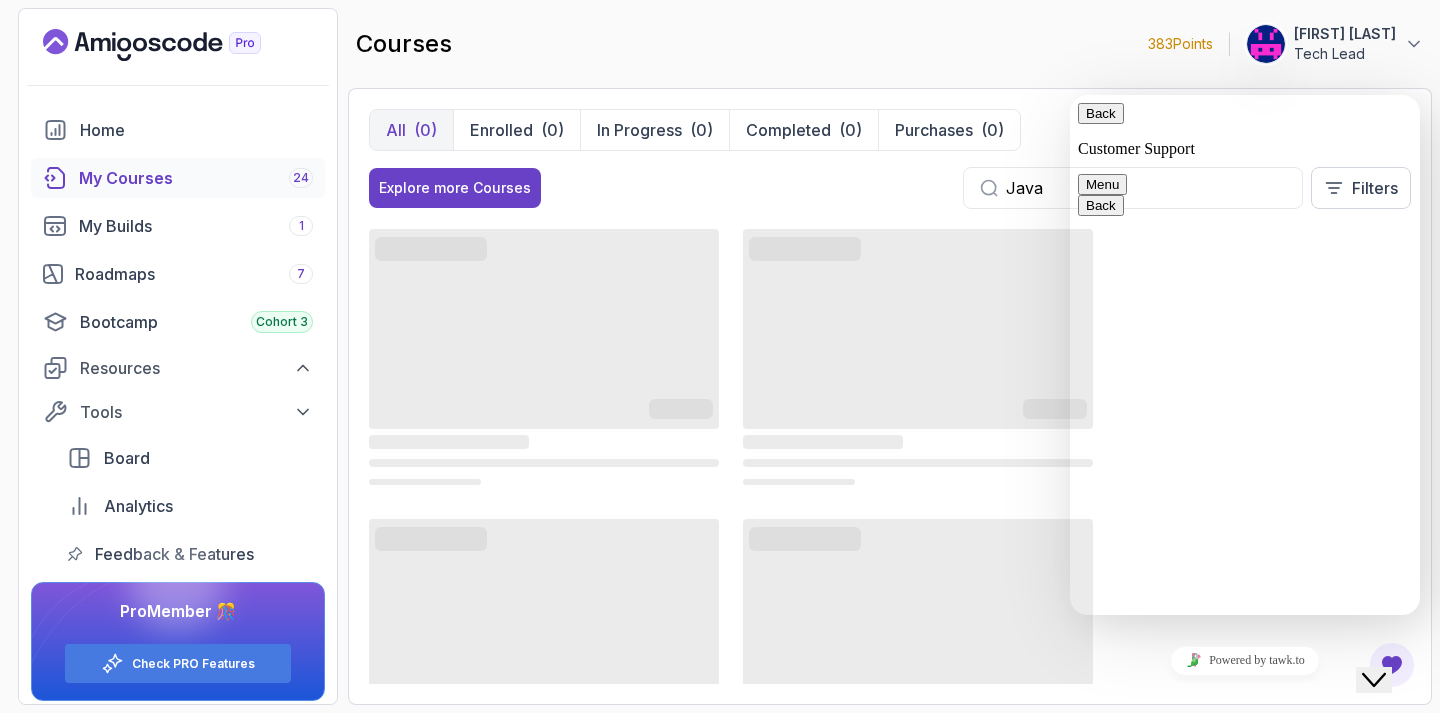 click on "Menu" at bounding box center [1102, 184] 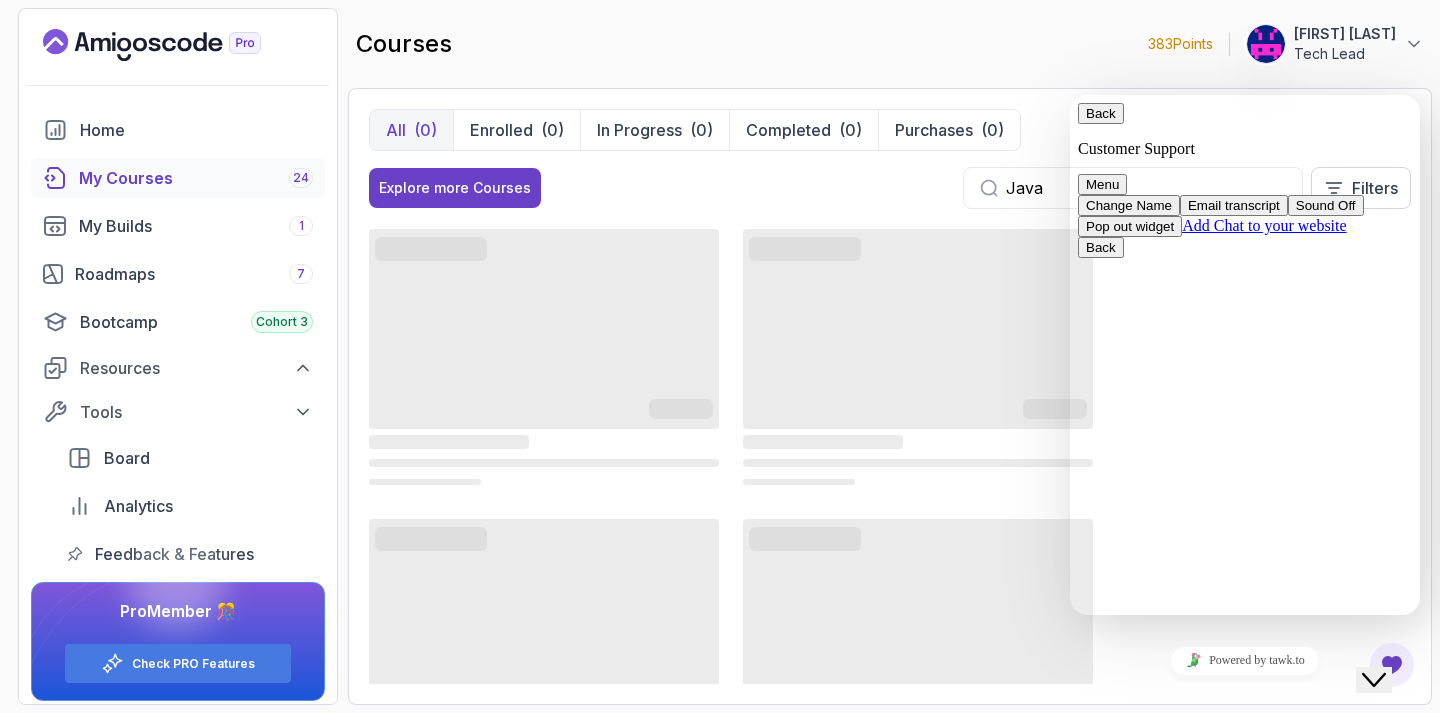 click on "Tell me more" at bounding box center (1245, 1447) 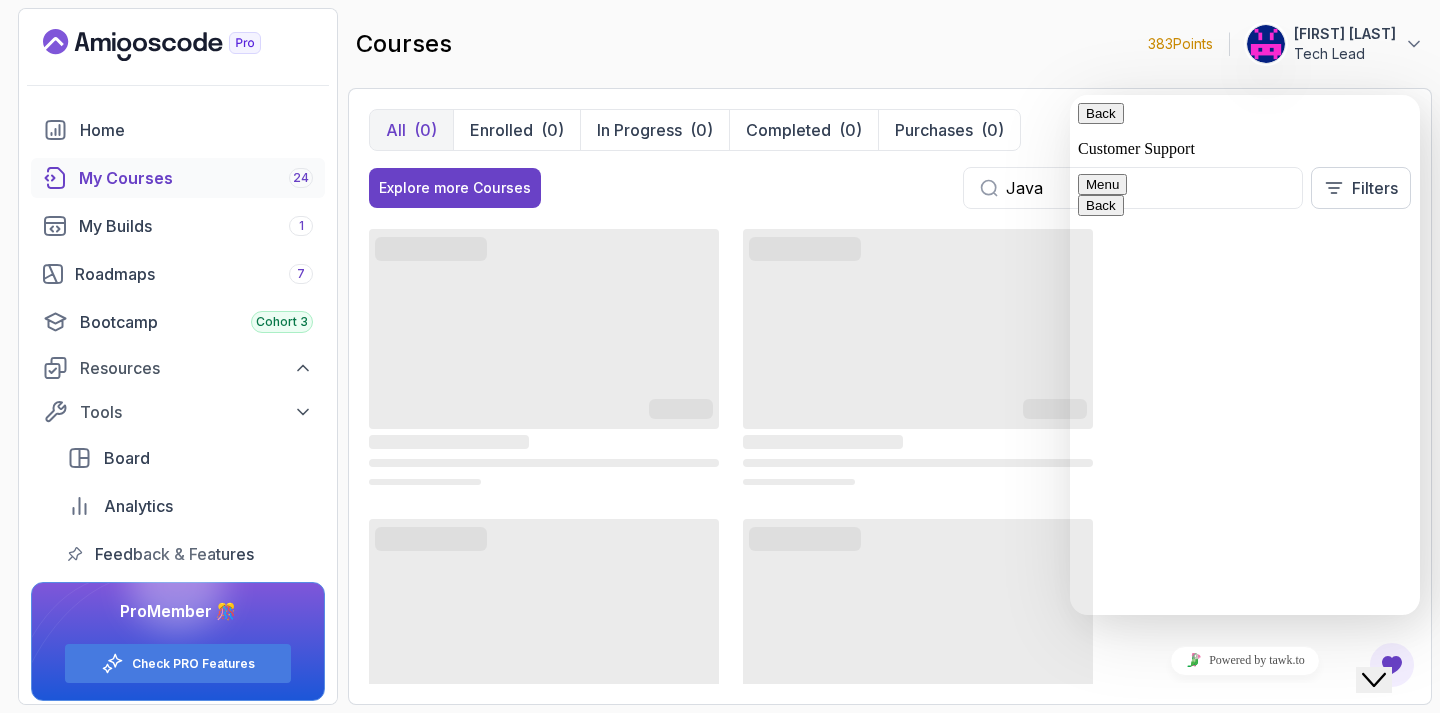 click at bounding box center (1119, 184) 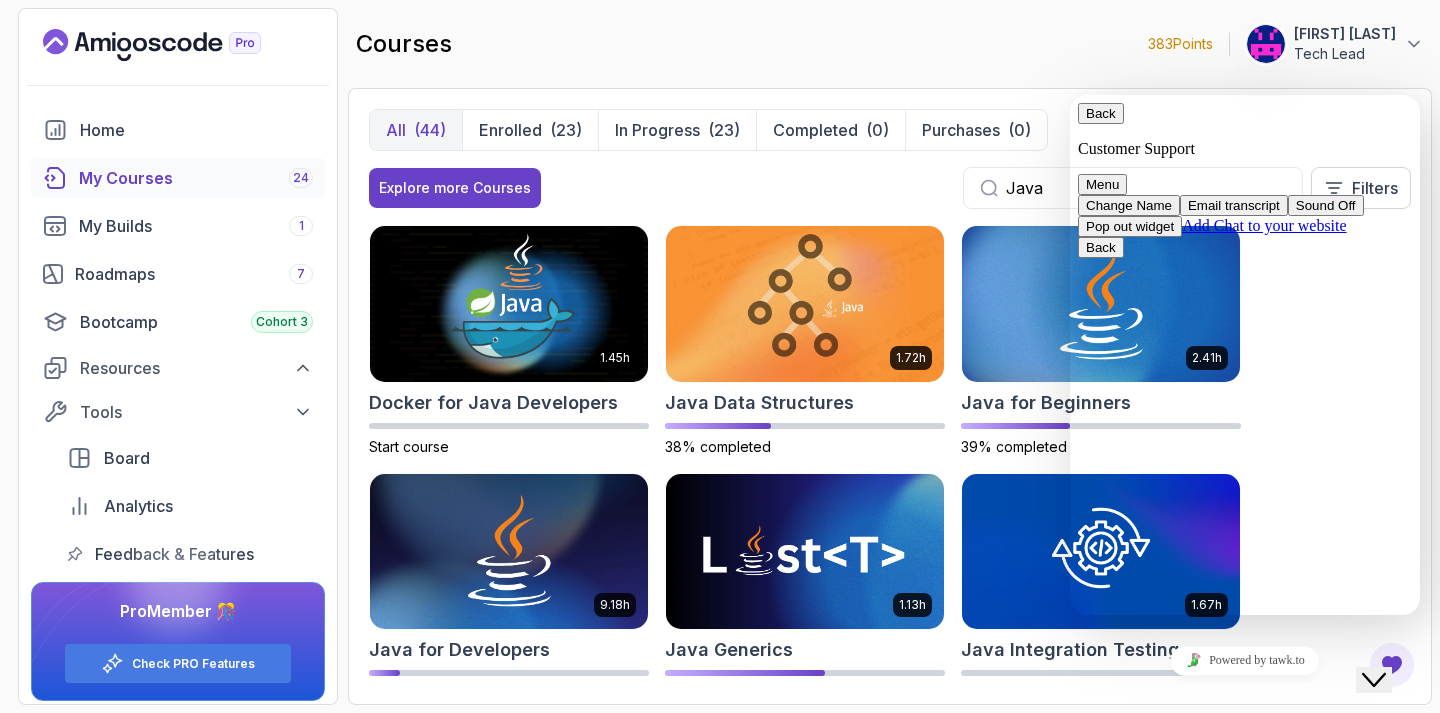 click on "Customer Support   Hi! How can we help? 15:03  Customer Support   Hi! How can we help? 15:03 I have a question Tell me more" at bounding box center [1245, 1118] 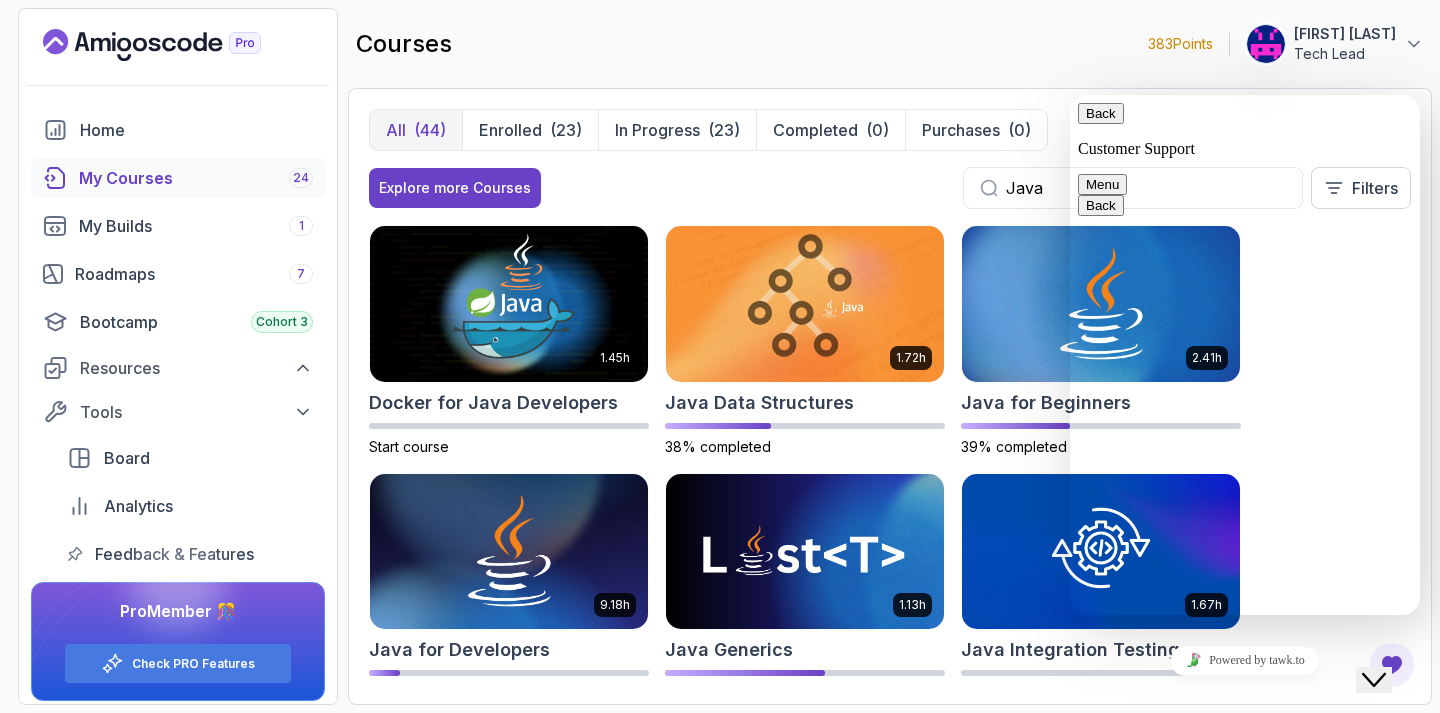 click on "Back" at bounding box center (1101, 113) 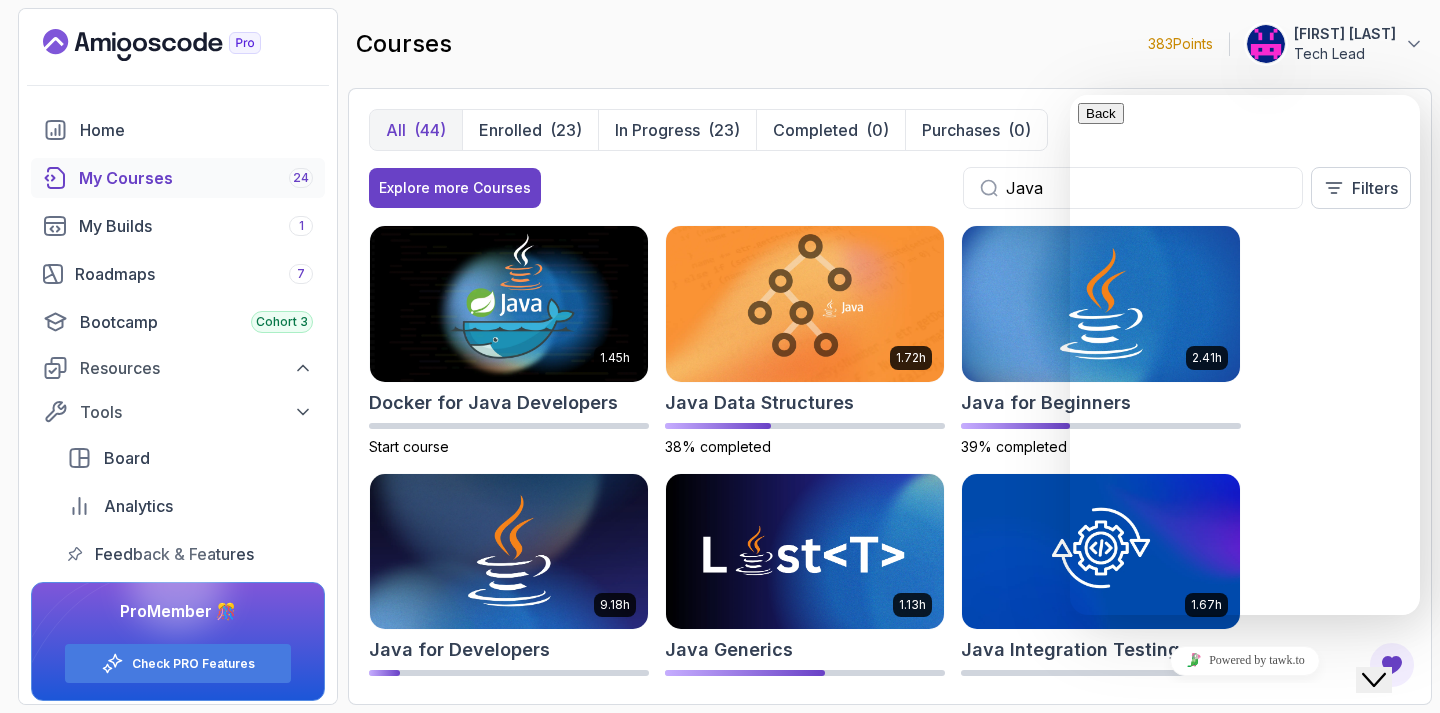 click at bounding box center [1086, 938] 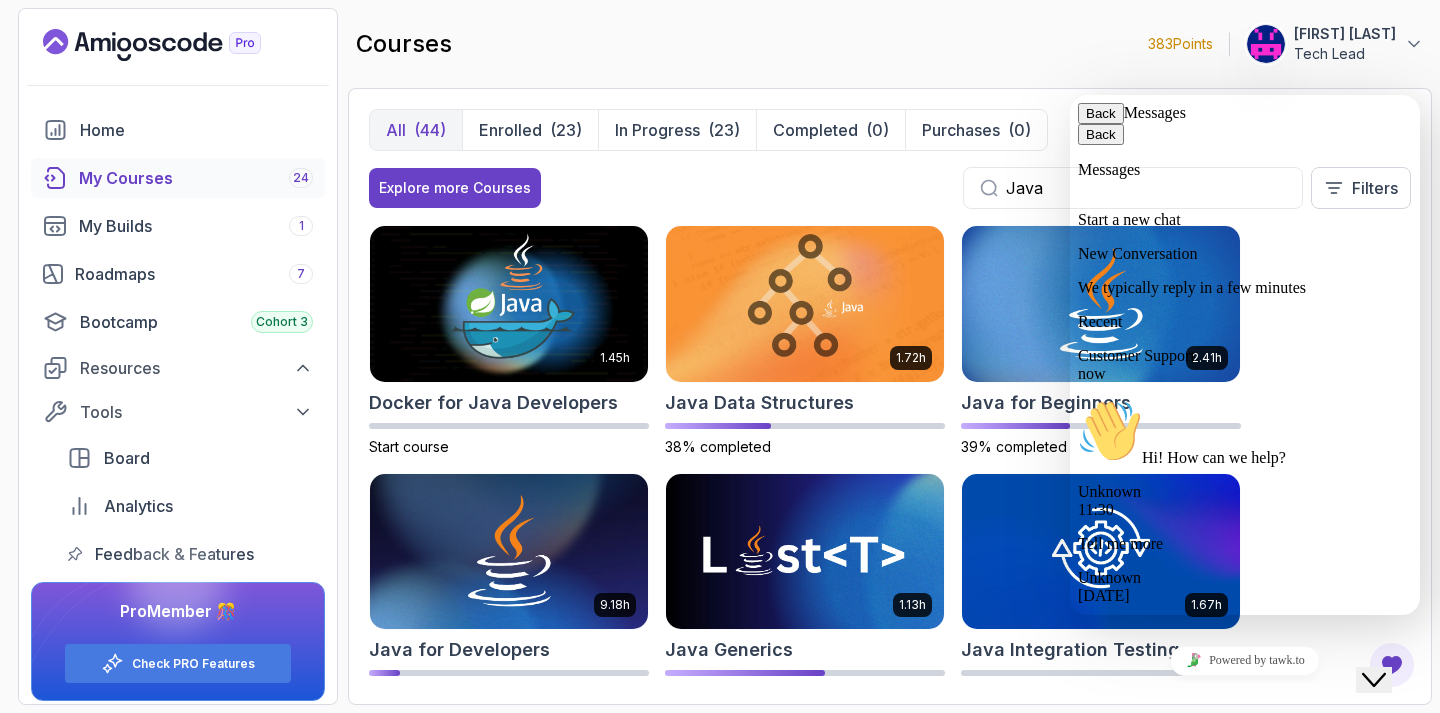 click at bounding box center [1086, 1216] 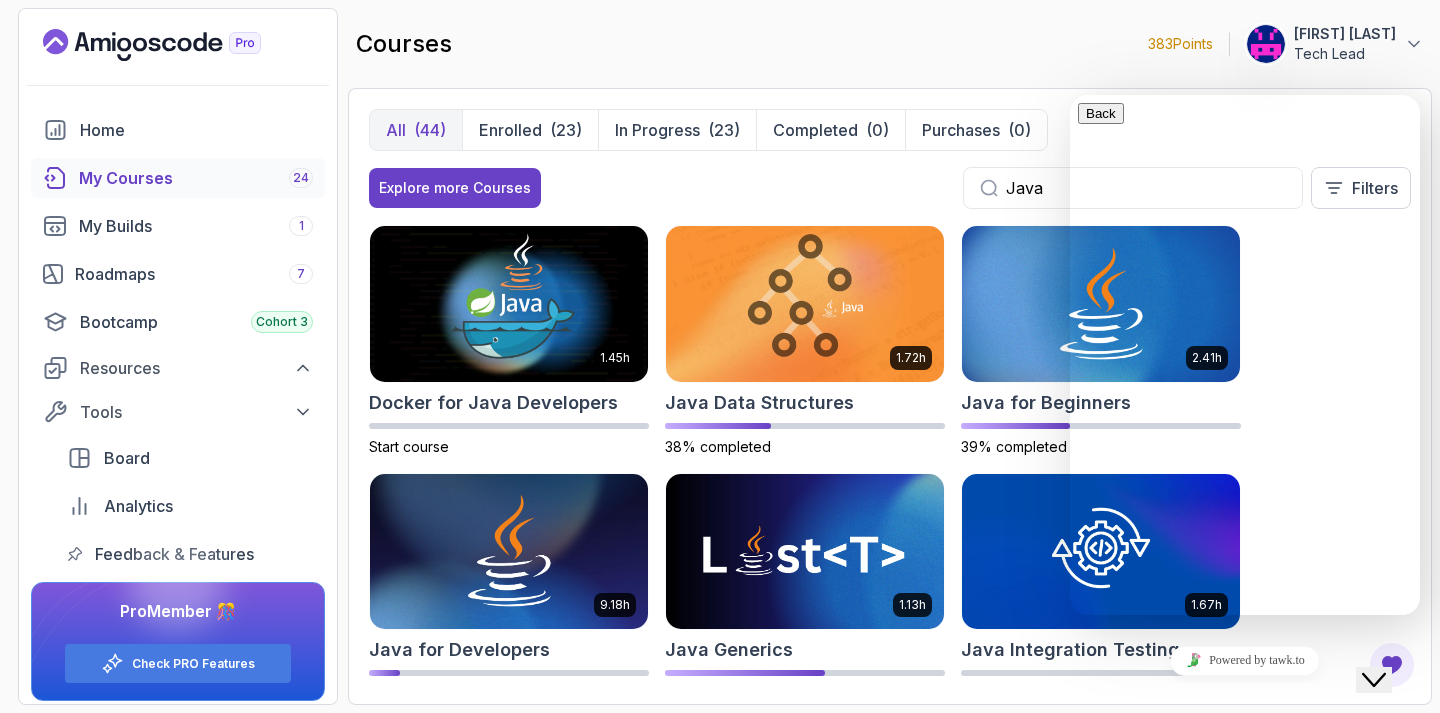click on "courses   383  Points Dipendra Parmar Tech Lead" at bounding box center (890, 44) 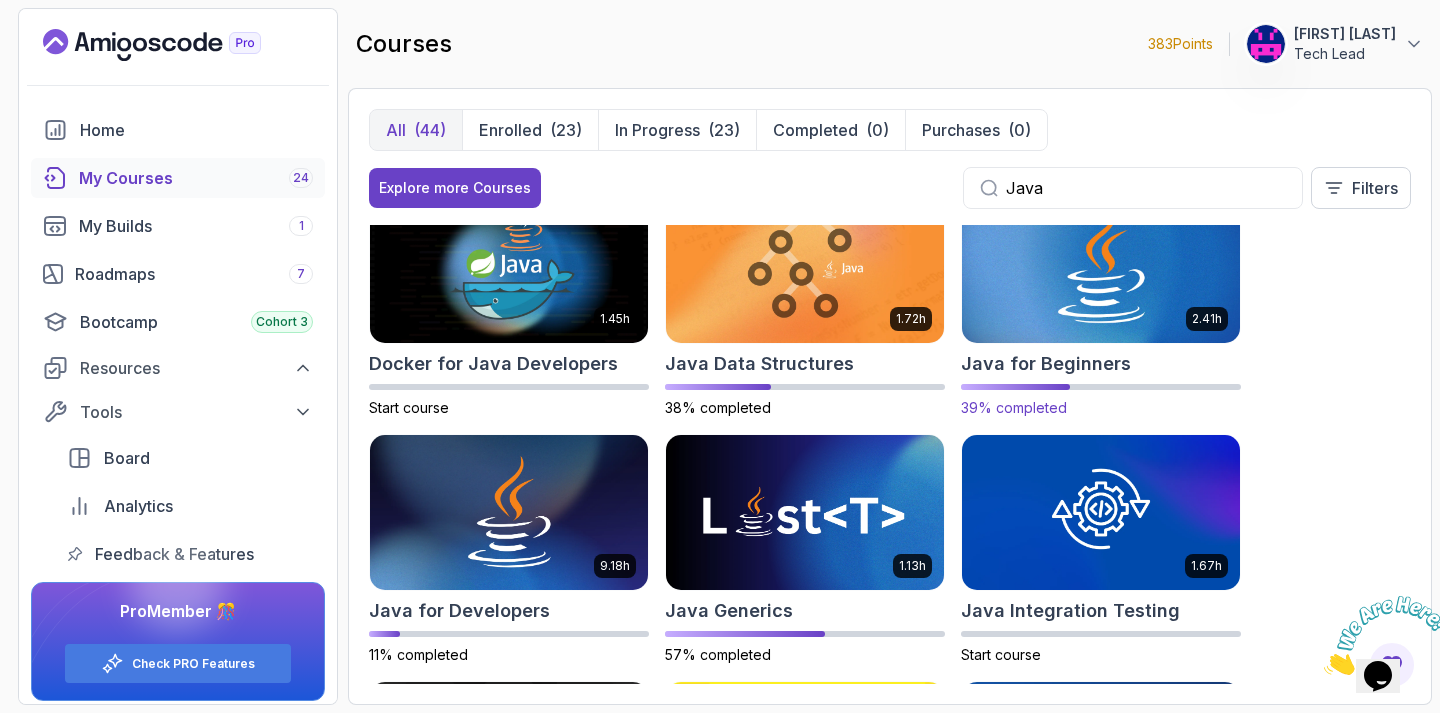 scroll, scrollTop: 25, scrollLeft: 0, axis: vertical 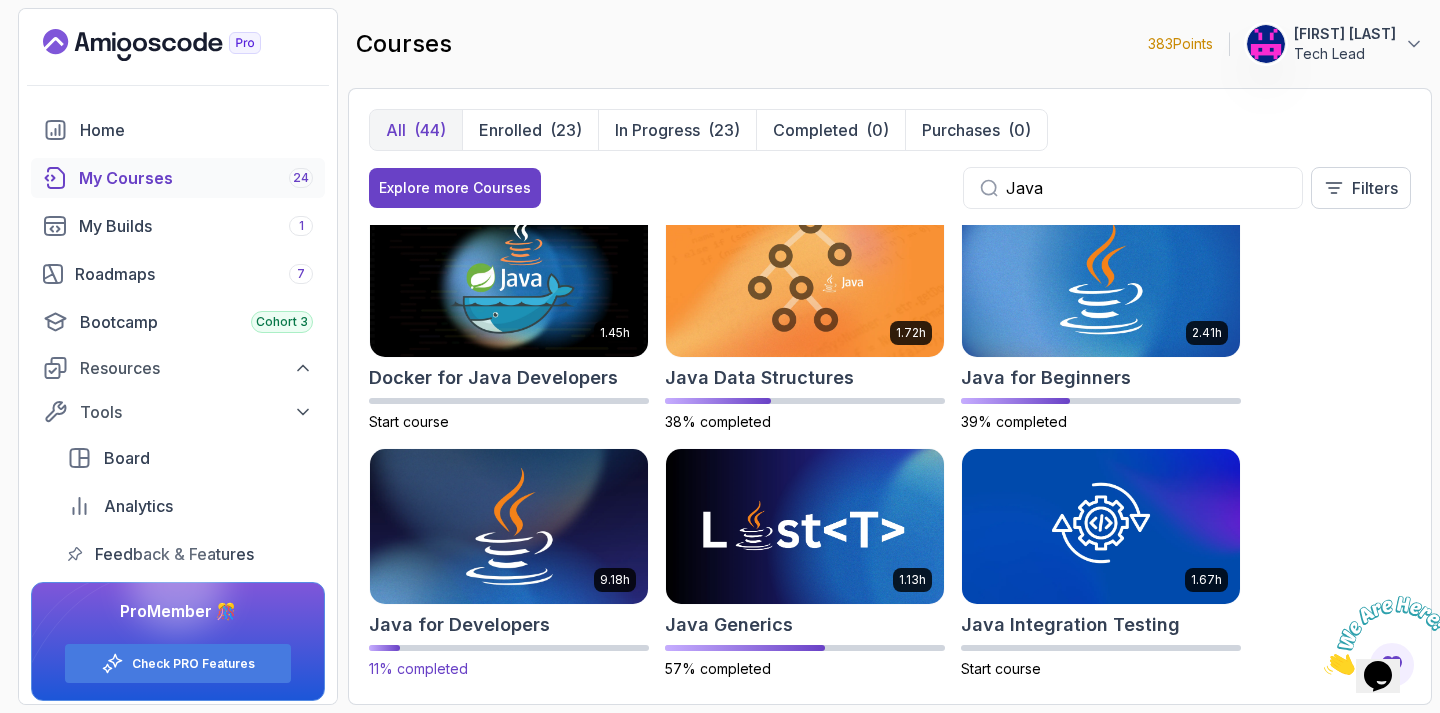 click at bounding box center (509, 526) 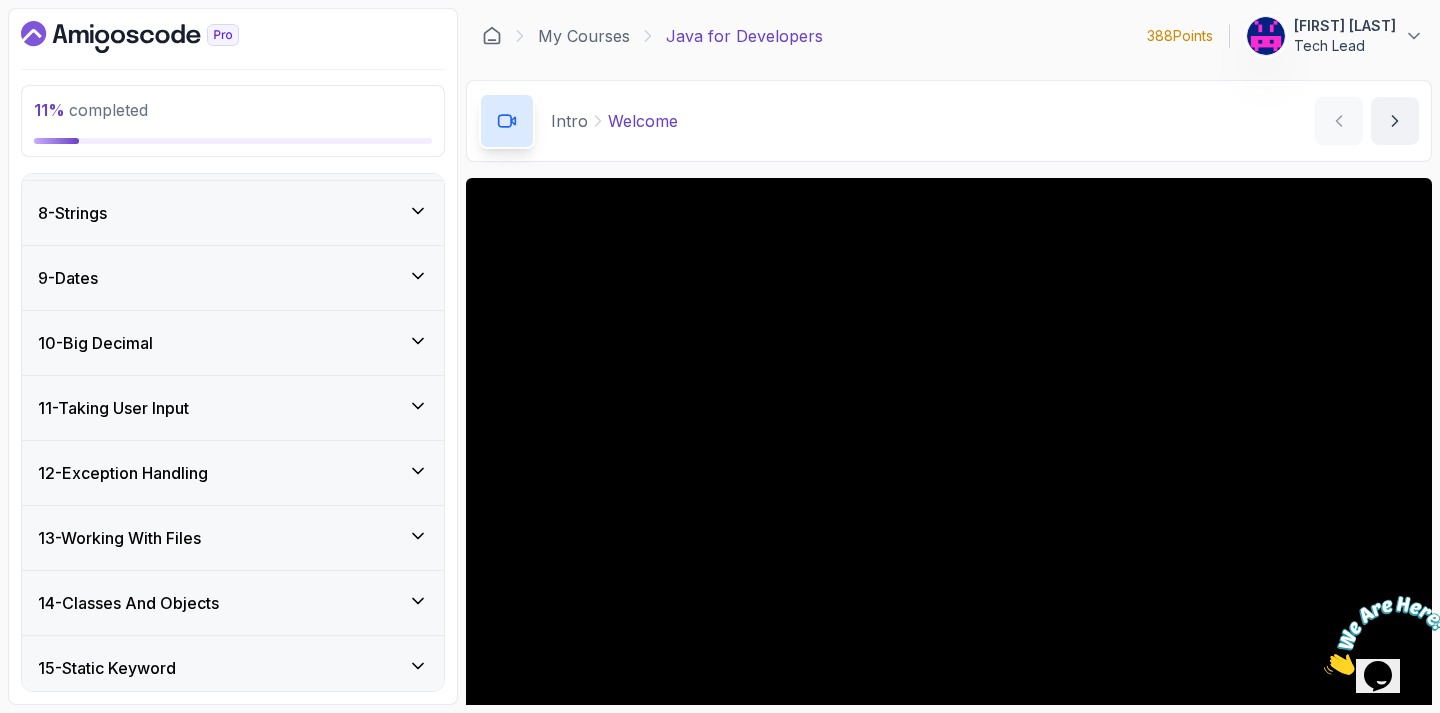 scroll, scrollTop: 603, scrollLeft: 0, axis: vertical 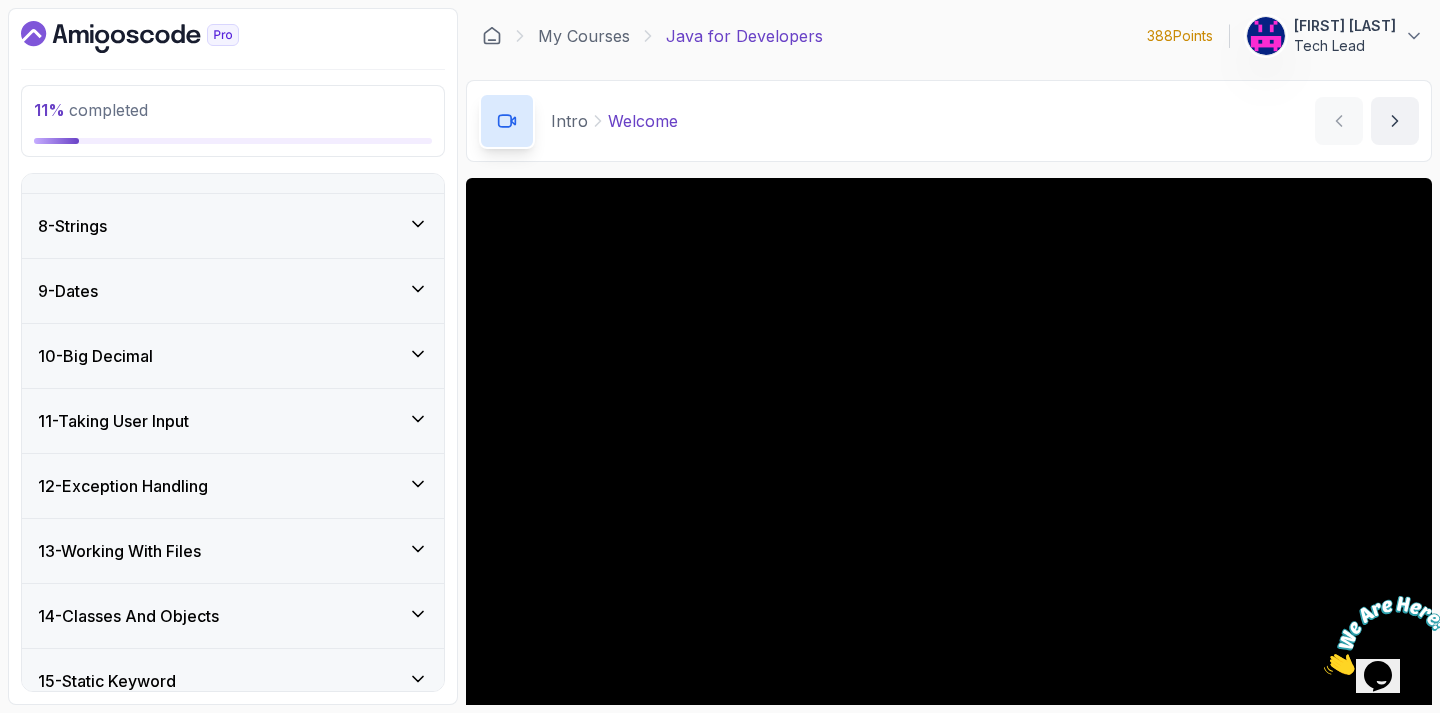 click on "12  -  Exception Handling" at bounding box center (233, 486) 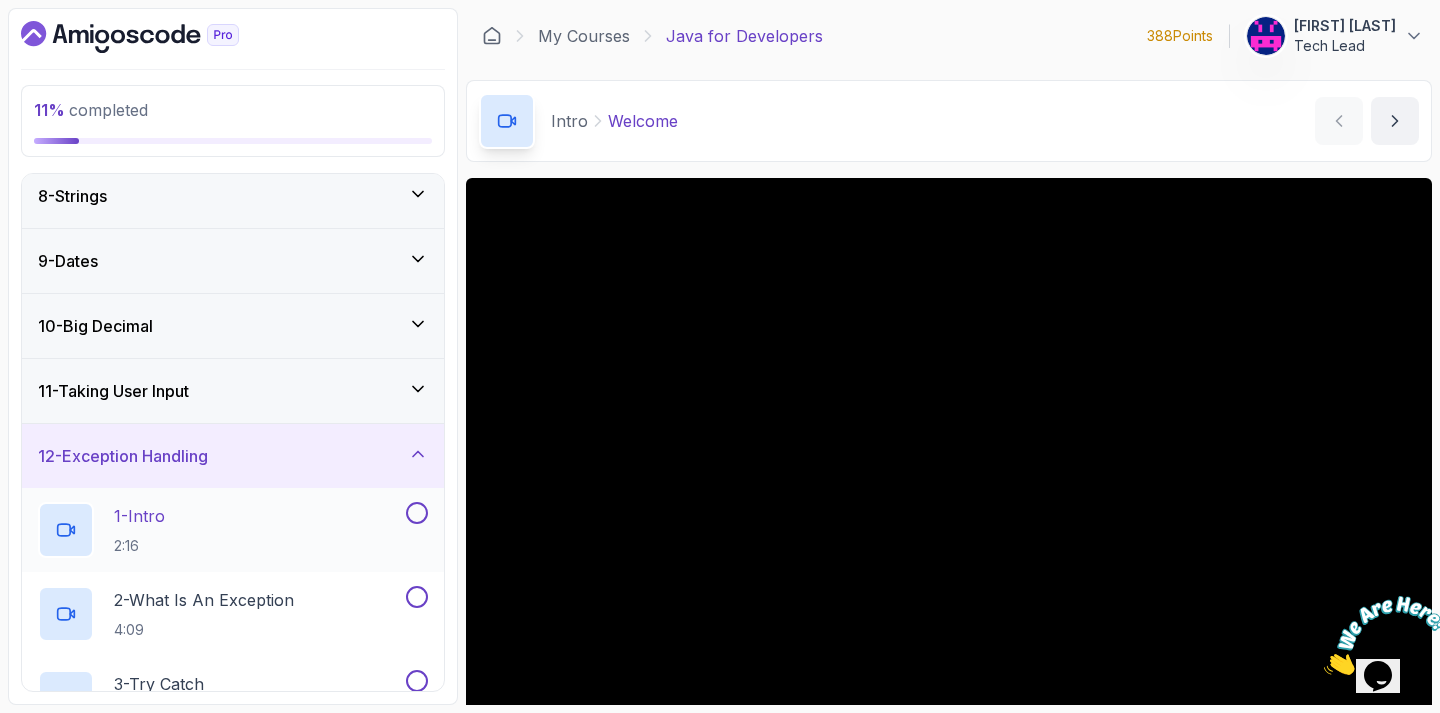 scroll, scrollTop: 382, scrollLeft: 0, axis: vertical 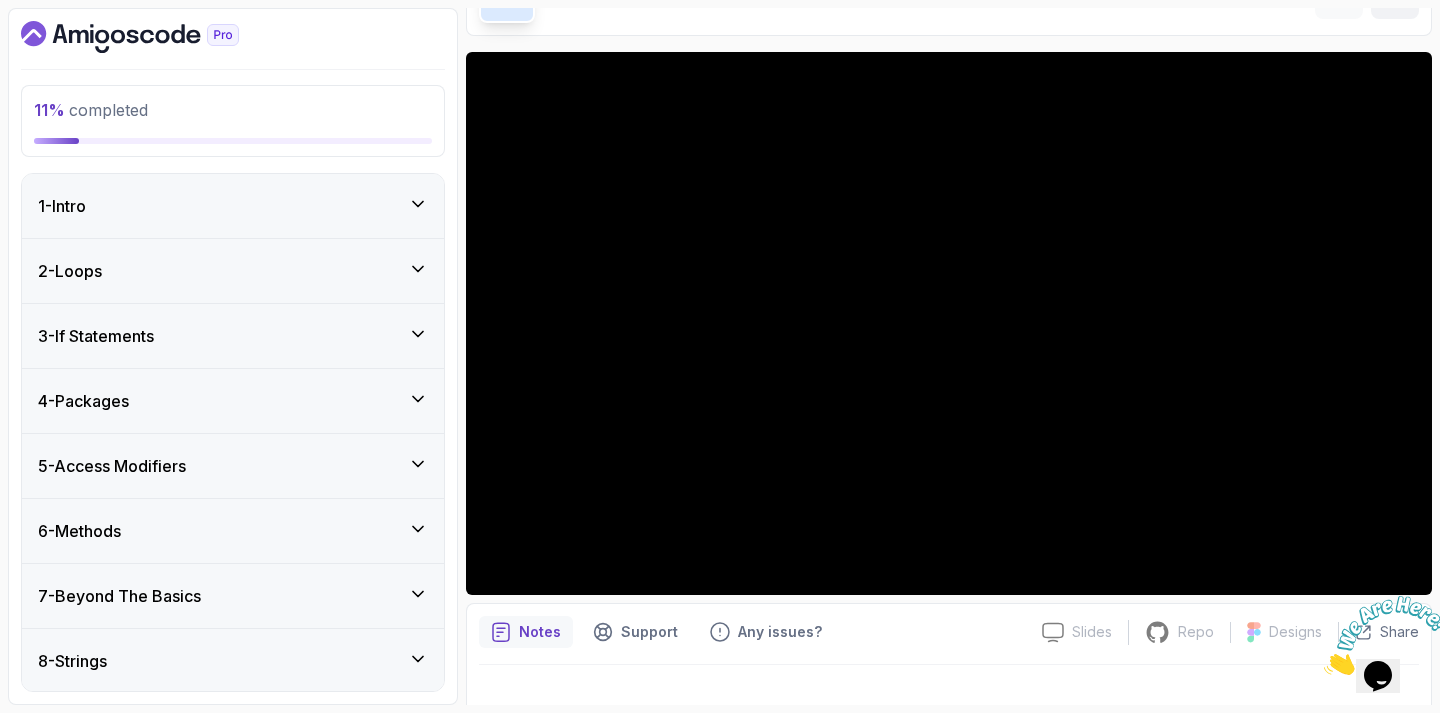 click on "1  -  Intro" at bounding box center (233, 206) 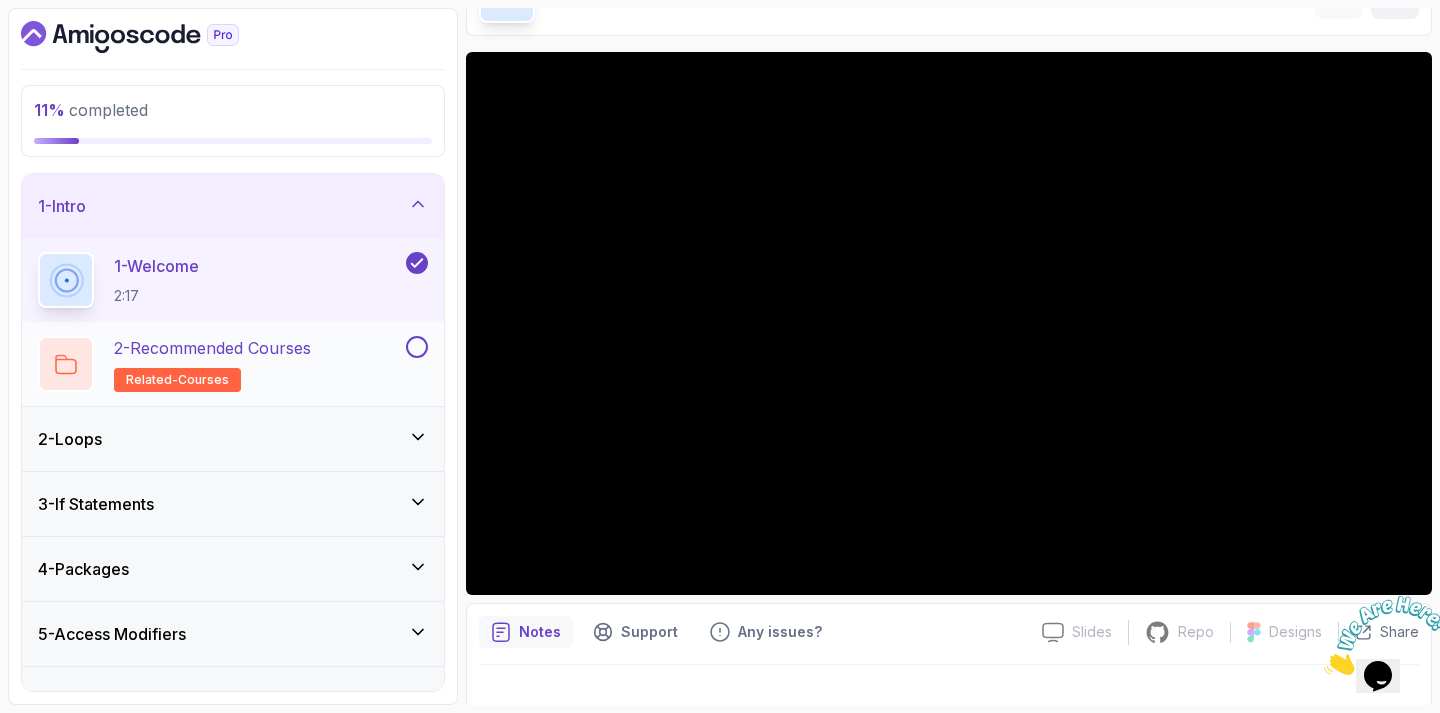 click on "2  -  Recommended Courses" at bounding box center [212, 348] 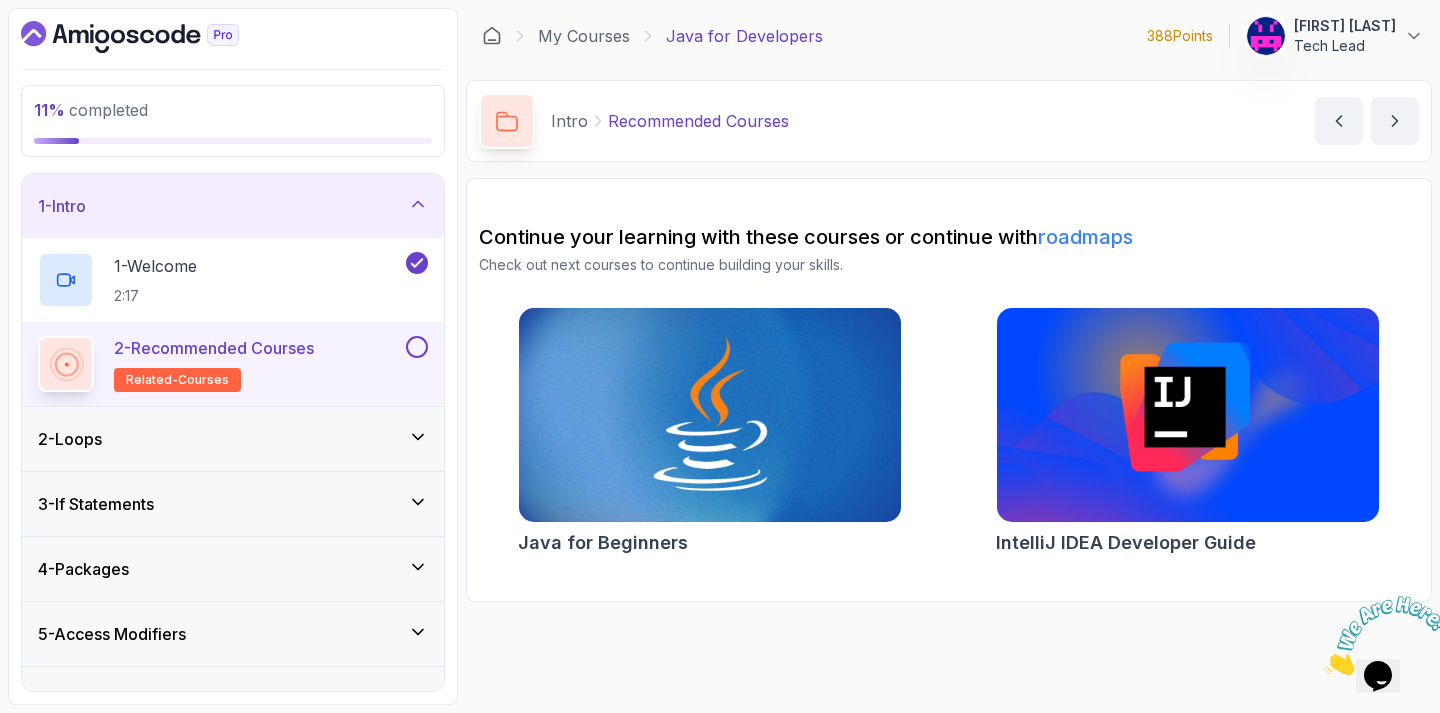 scroll, scrollTop: 0, scrollLeft: 0, axis: both 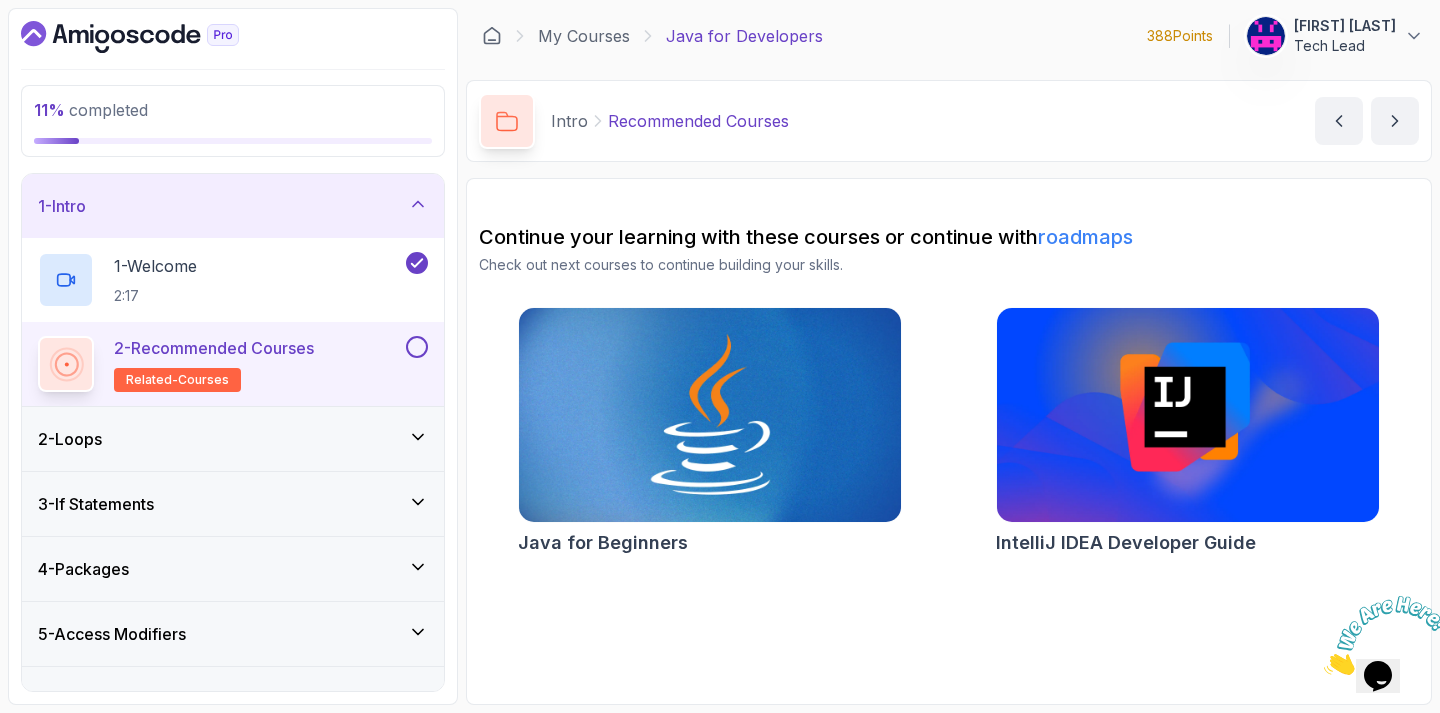 click at bounding box center (709, 415) 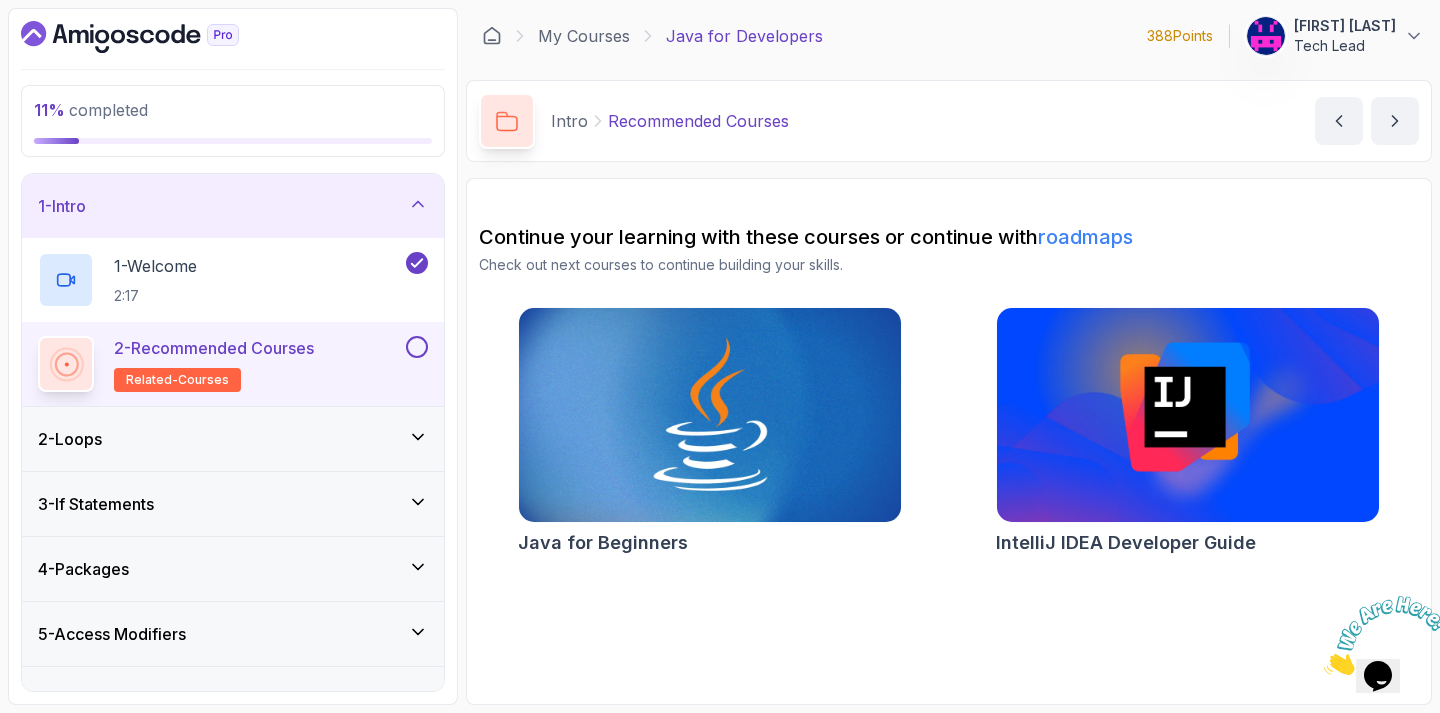 scroll, scrollTop: 885, scrollLeft: 0, axis: vertical 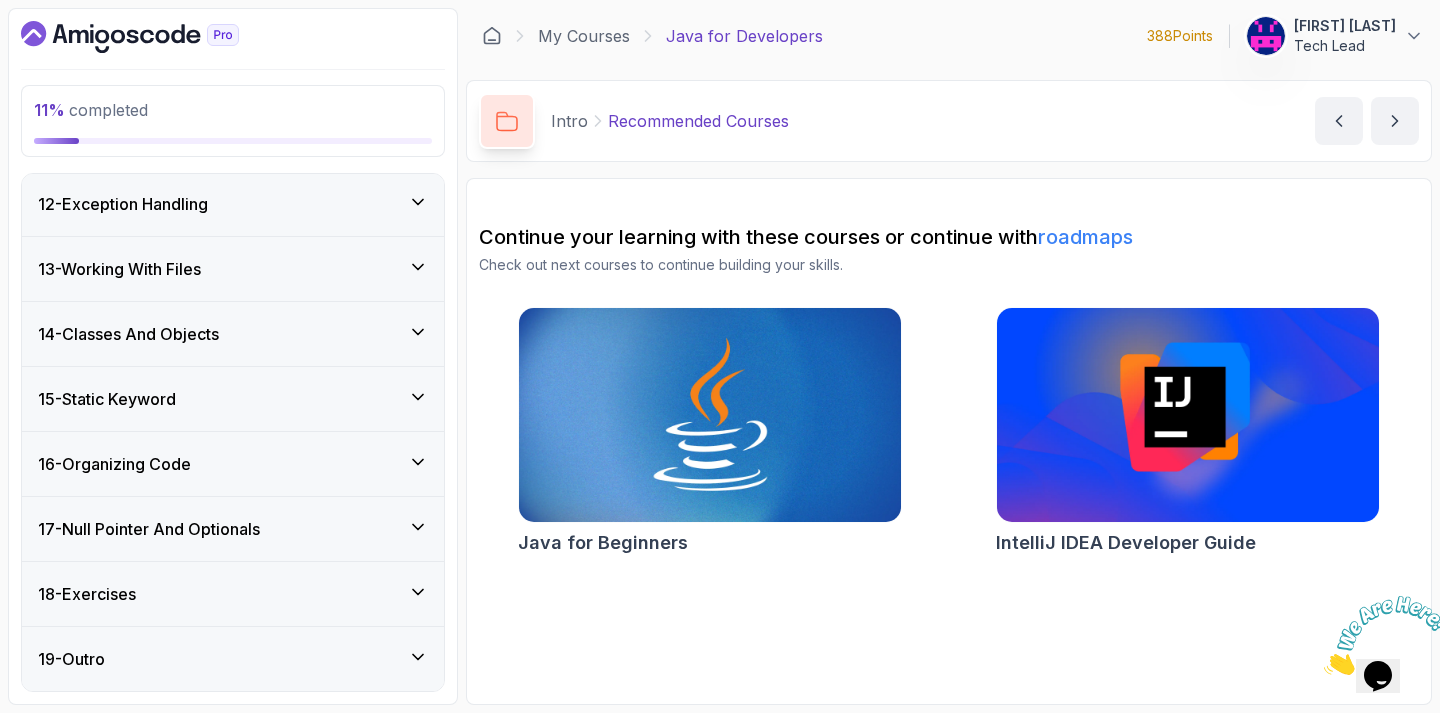 click on "19  -  Outro" at bounding box center (233, 659) 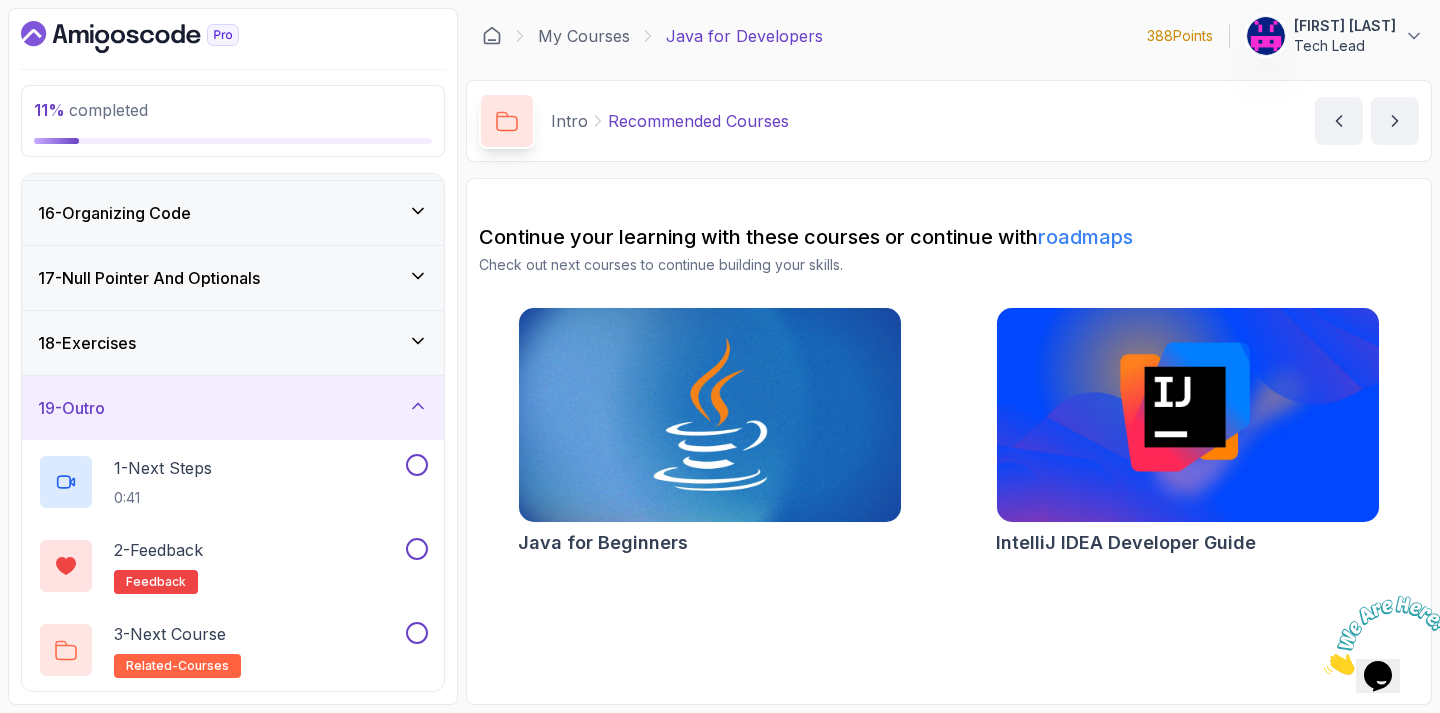scroll, scrollTop: 969, scrollLeft: 0, axis: vertical 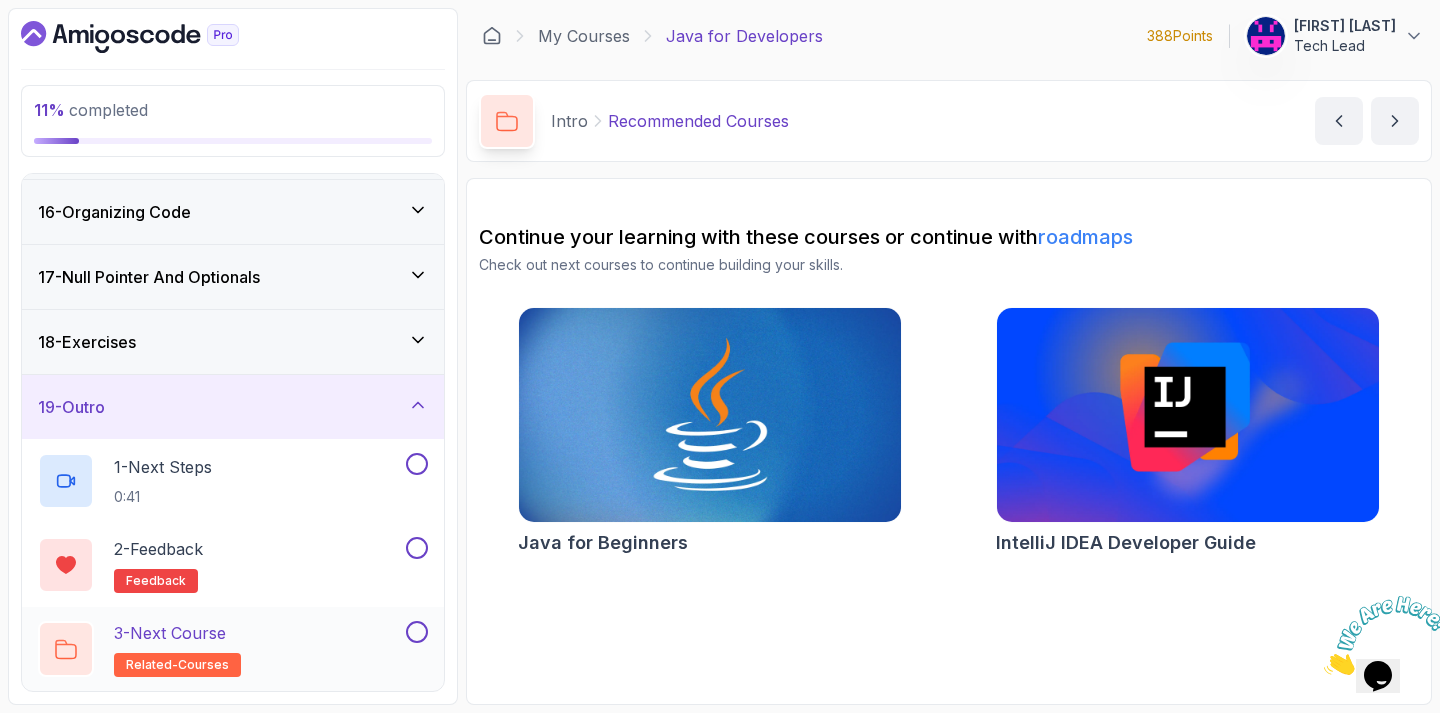 click on "3  -  Next Course related-courses" at bounding box center [220, 649] 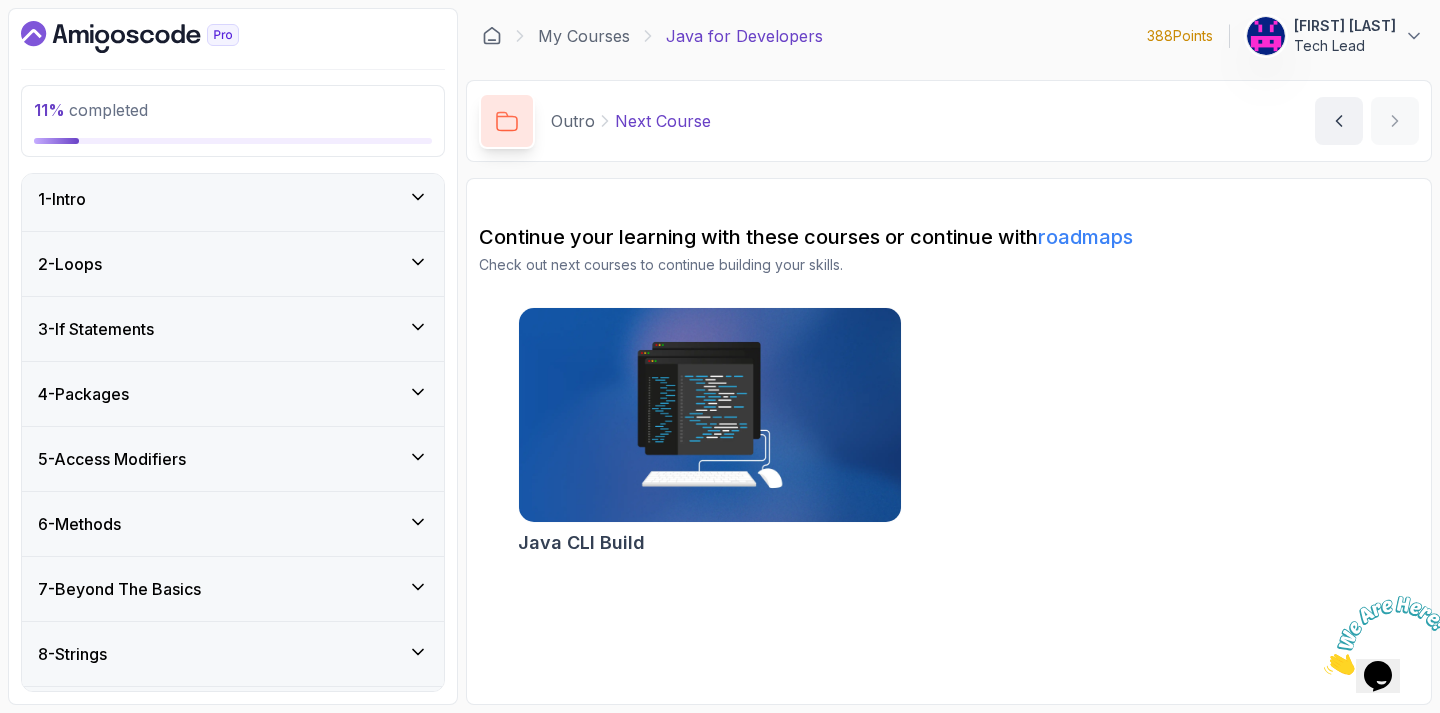 scroll, scrollTop: 0, scrollLeft: 0, axis: both 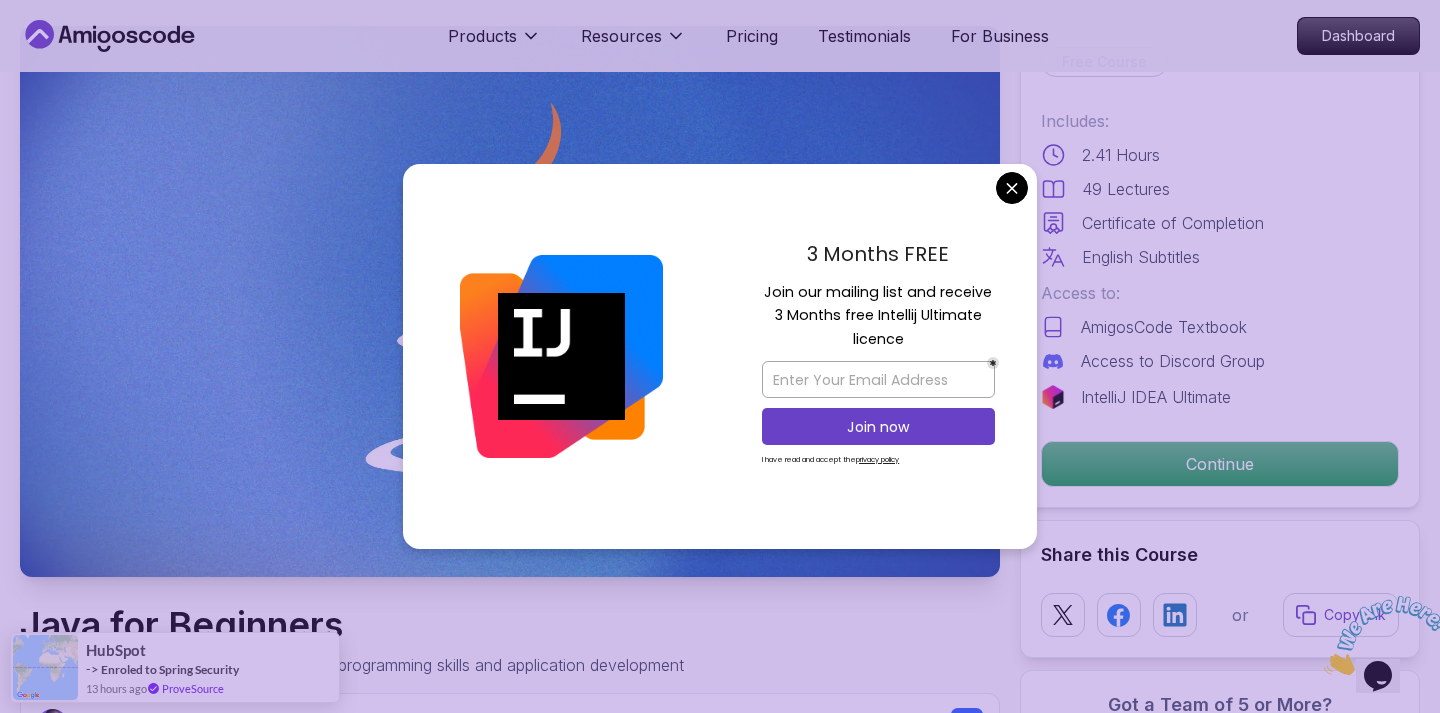 click on "Products Resources Pricing Testimonials For Business Dashboard Products Resources Pricing Testimonials For Business Dashboard Java for Beginners Beginner-friendly Java course for essential programming skills and application development Mama Samba Braima Djalo  /   Instructor Free Course Includes: 2.41 Hours 49 Lectures Certificate of Completion English Subtitles Access to: AmigosCode Textbook Access to Discord Group IntelliJ IDEA Ultimate Continue Share this Course or Copy link Got a Team of 5 or More? With one subscription, give your entire team access to all courses and features. Check our Business Plan Mama Samba Braima Djalo  /   Instructor What you will learn java intellij terminal bash Java Usages - Learn the various applications and use cases of Java in the real world. Compiled vs Interpreted, Static vs Dynamic Typing - Understand the differences between compiled and interpreted languages, and static vs dynamic typing. Java Version History - Explore the evolution of Java through its different versions." at bounding box center [720, 3930] 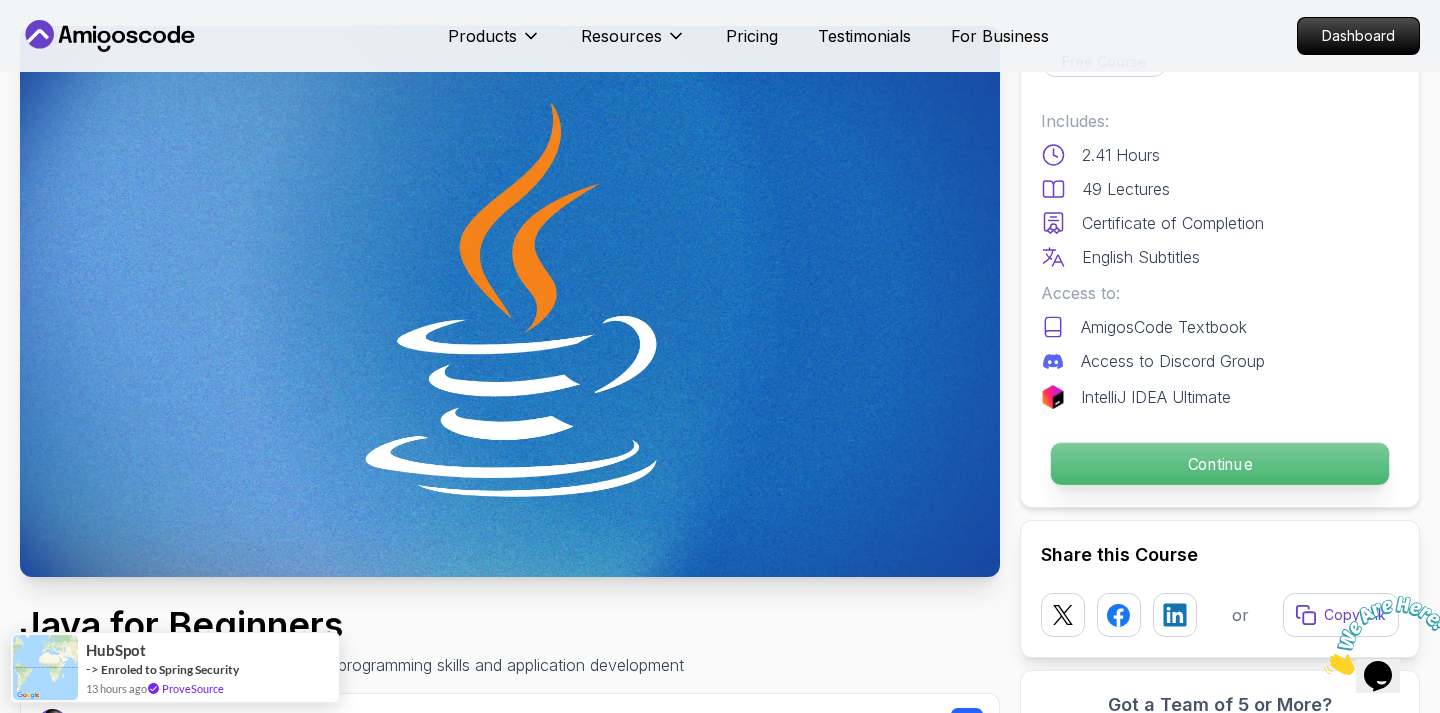 click on "Continue" at bounding box center (1220, 464) 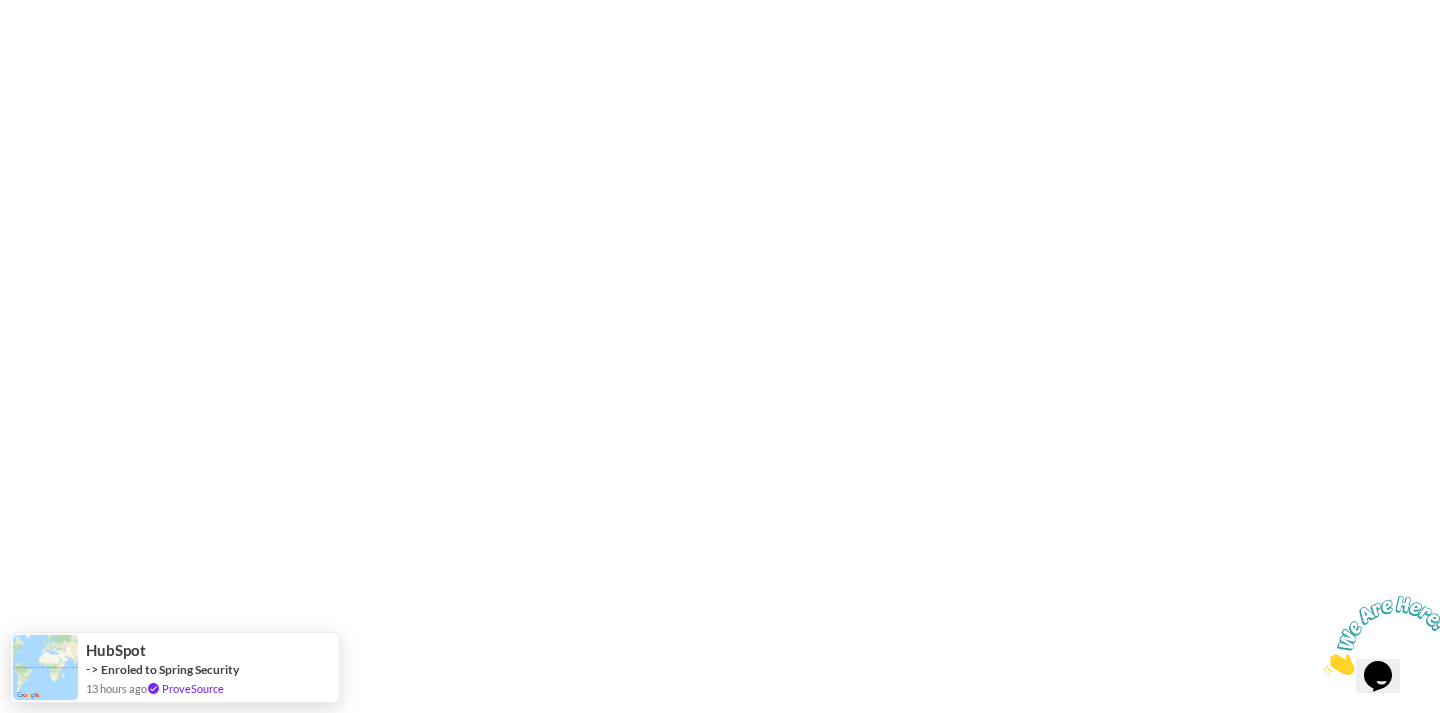 scroll, scrollTop: 0, scrollLeft: 0, axis: both 